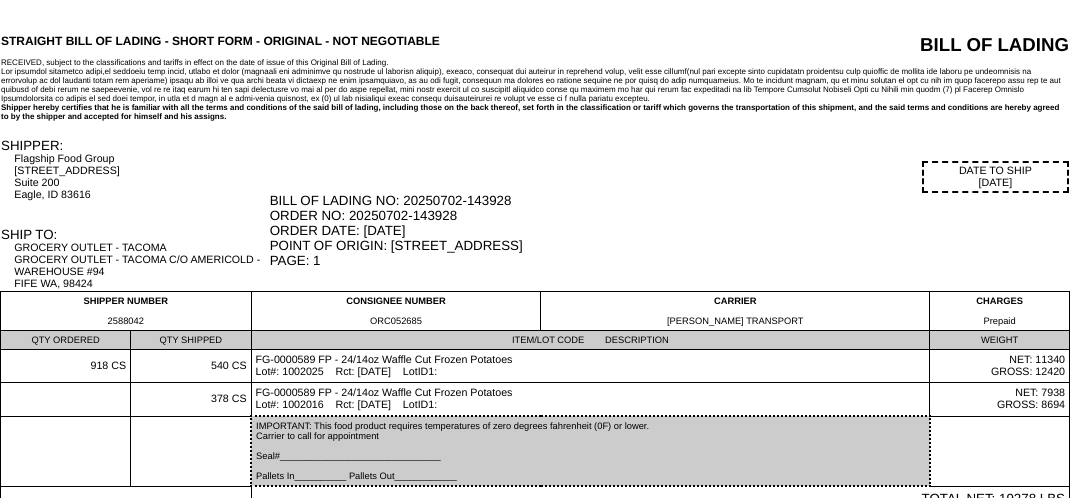scroll, scrollTop: 0, scrollLeft: 0, axis: both 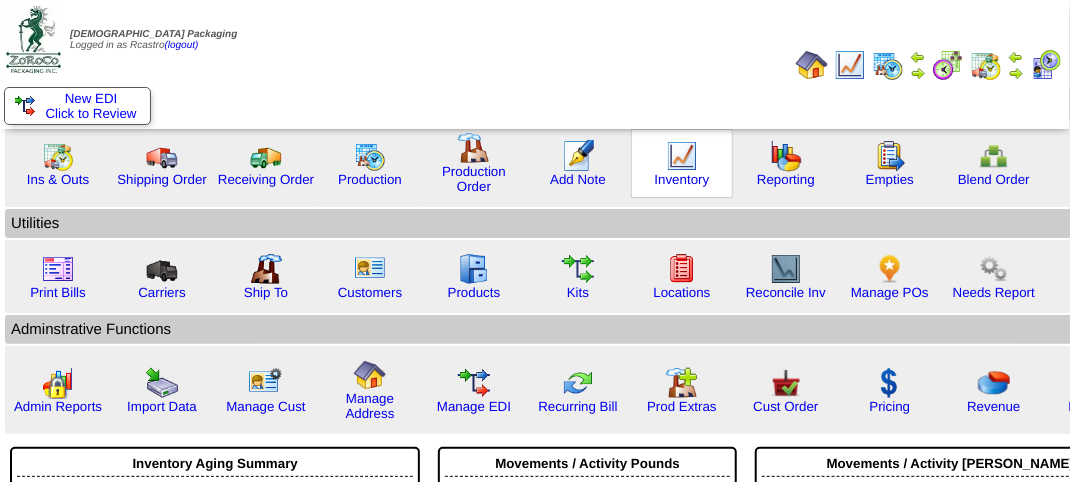 click at bounding box center (682, 156) 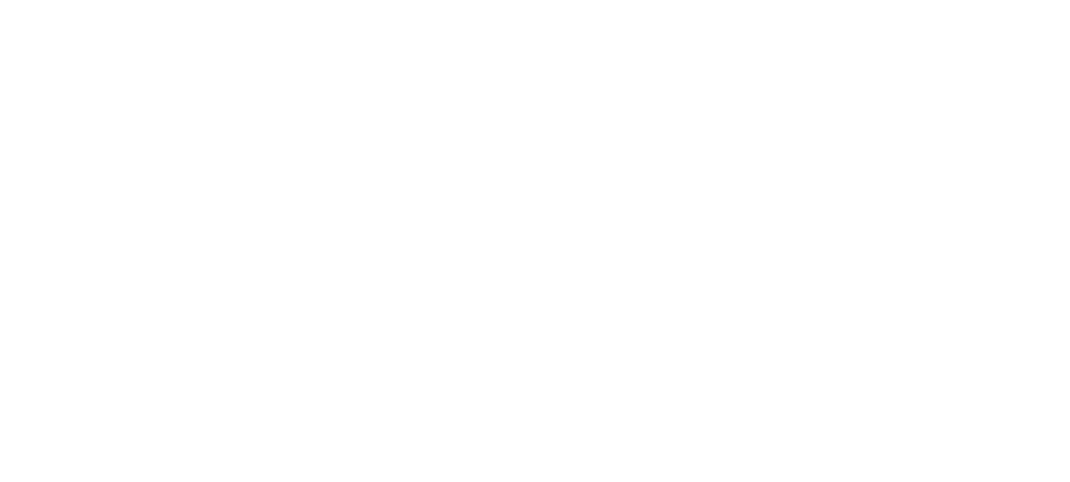 scroll, scrollTop: 0, scrollLeft: 0, axis: both 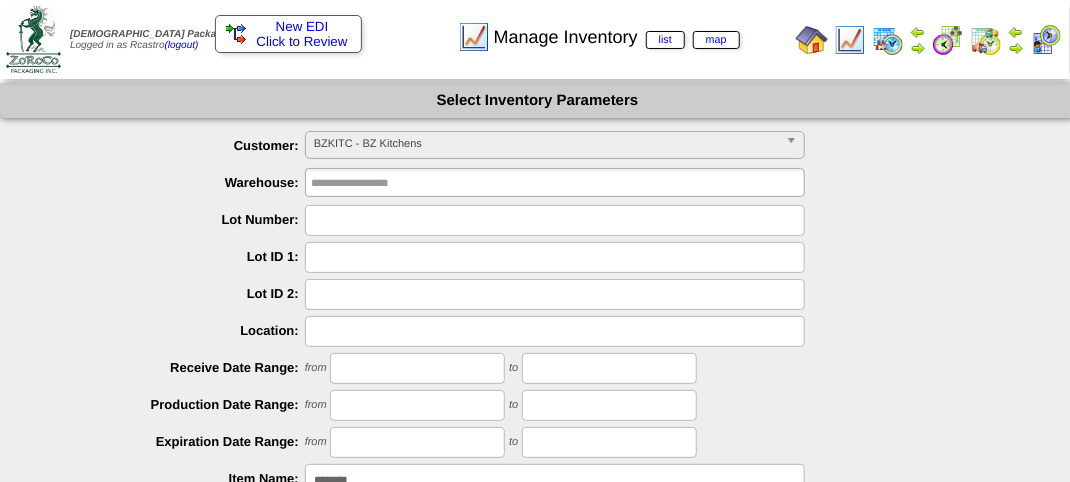 drag, startPoint x: 376, startPoint y: 337, endPoint x: 392, endPoint y: 334, distance: 16.27882 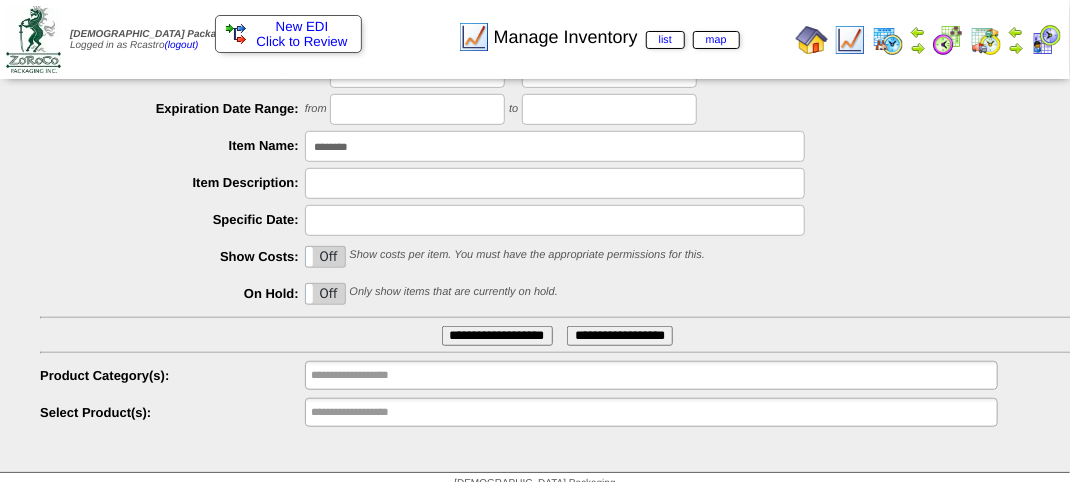 scroll, scrollTop: 351, scrollLeft: 0, axis: vertical 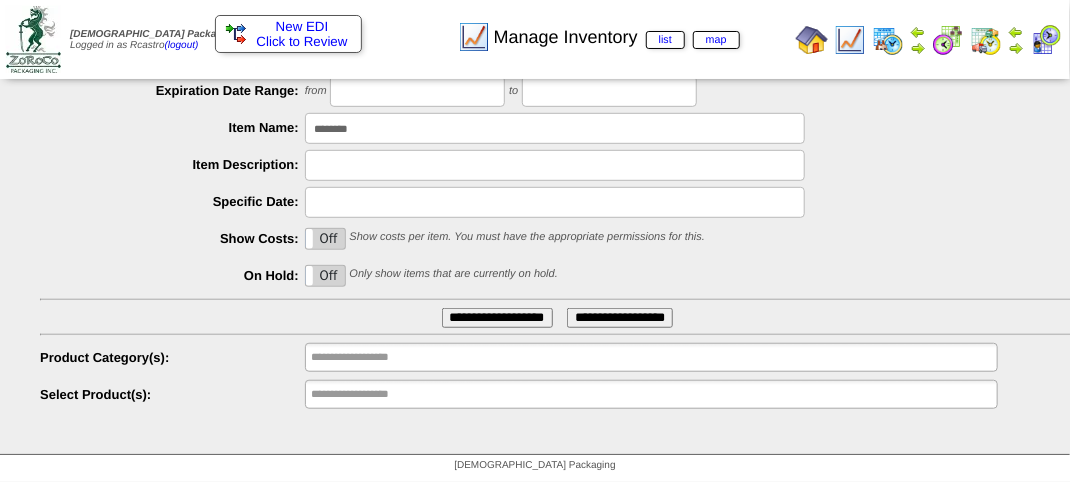 type on "****" 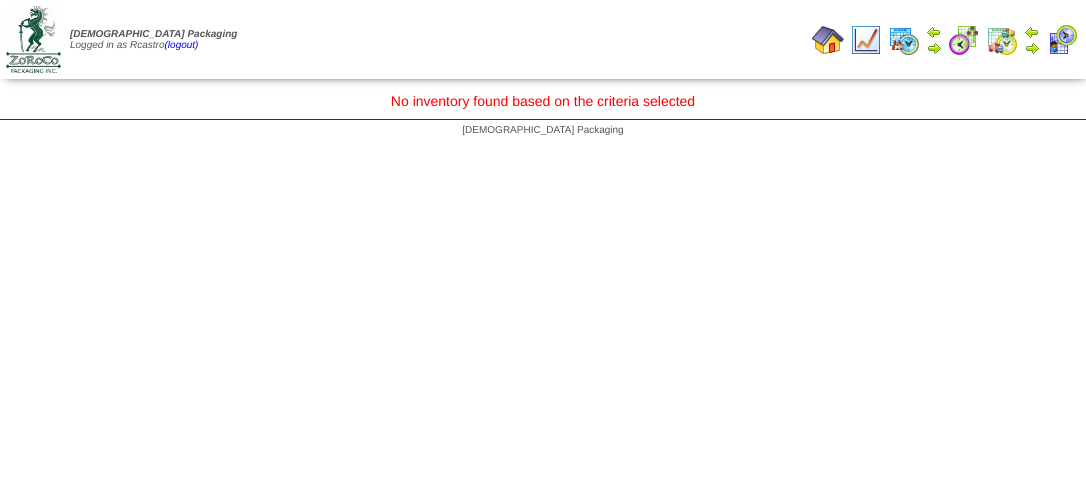 scroll, scrollTop: 0, scrollLeft: 0, axis: both 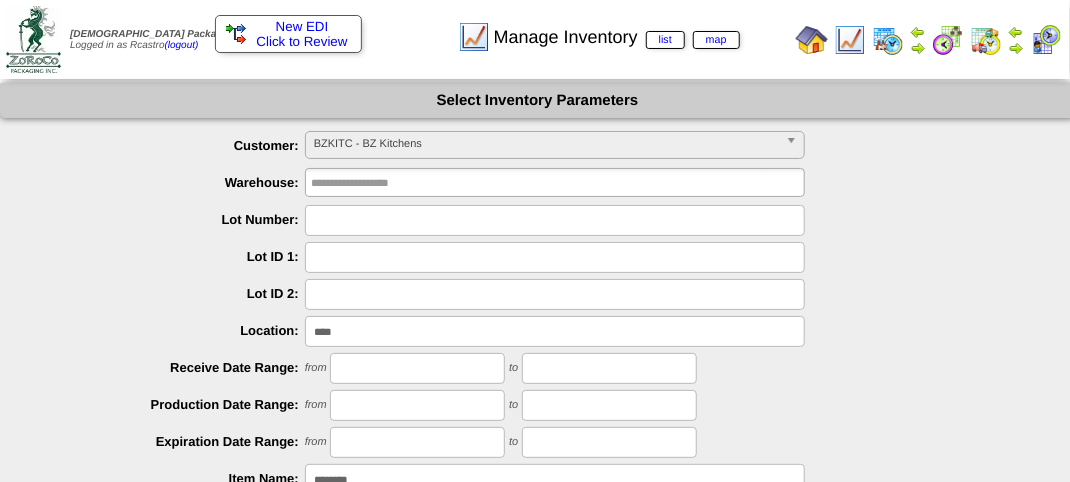 click on "BZKITC - BZ Kitchens" at bounding box center (546, 144) 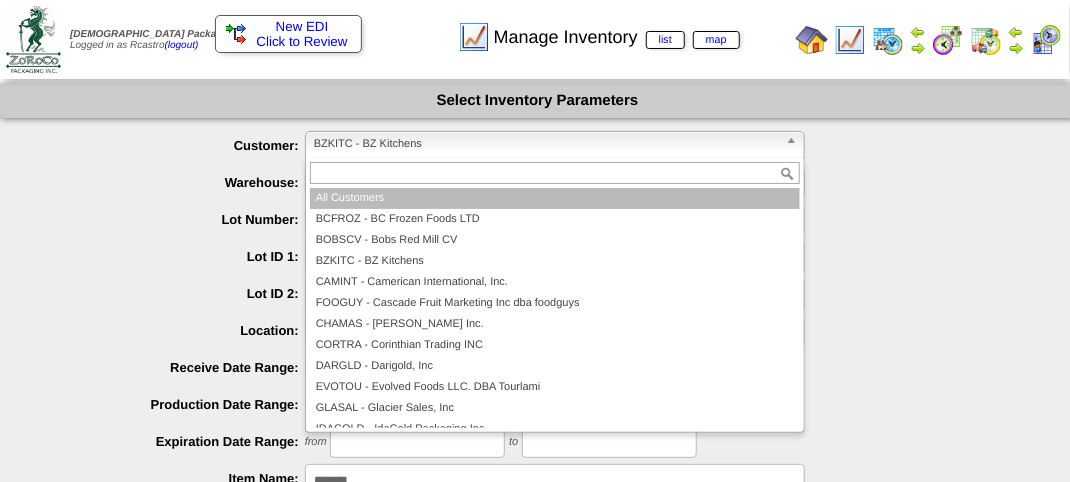 click on "All Customers" at bounding box center [555, 198] 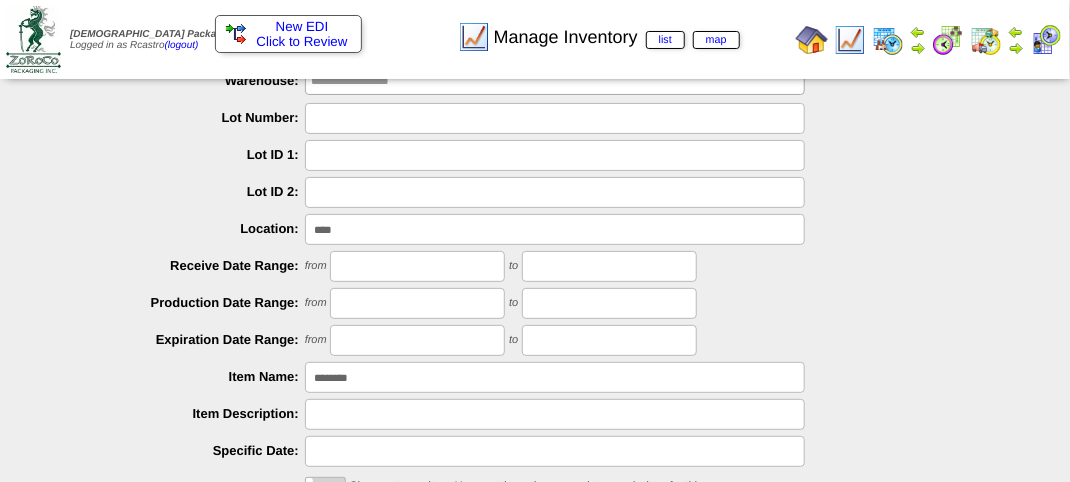 scroll, scrollTop: 300, scrollLeft: 0, axis: vertical 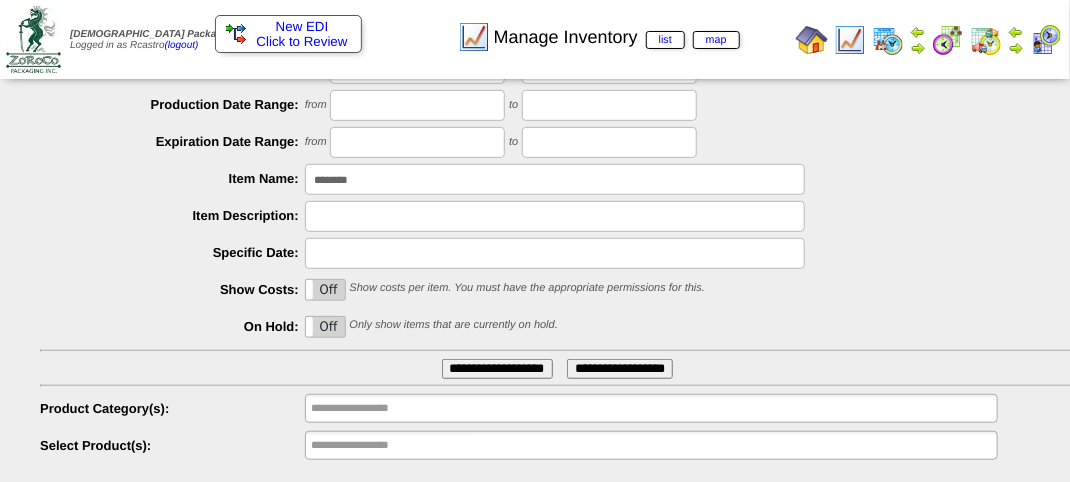 click on "********" at bounding box center [555, 179] 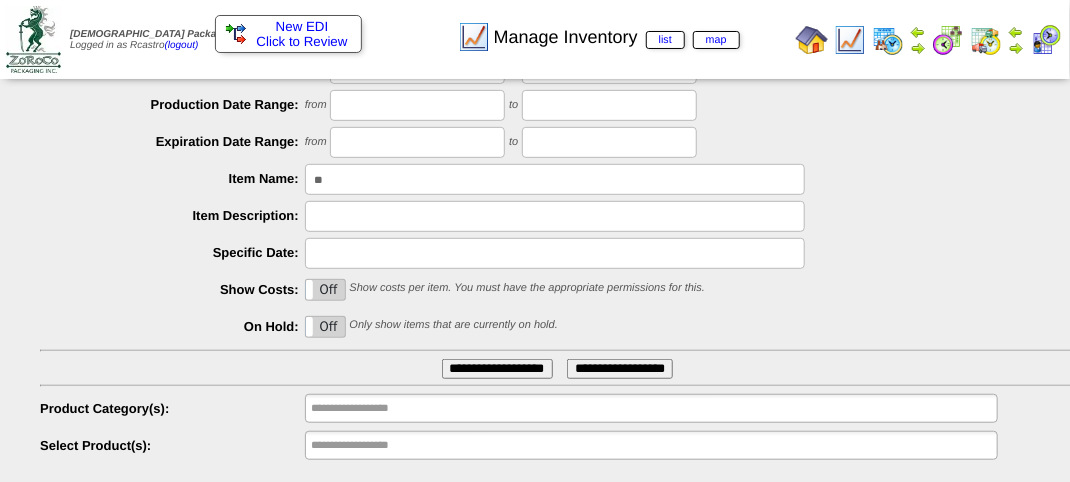 type on "*" 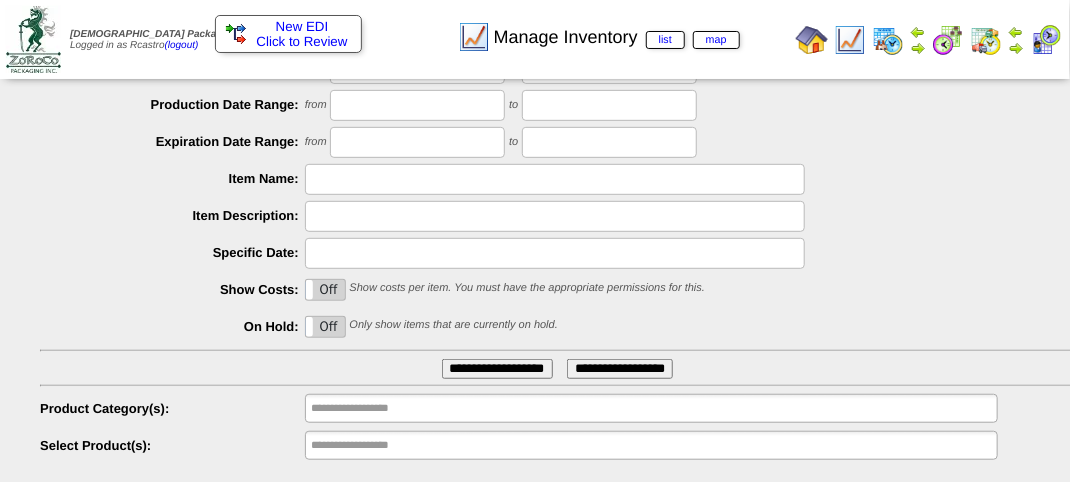 type 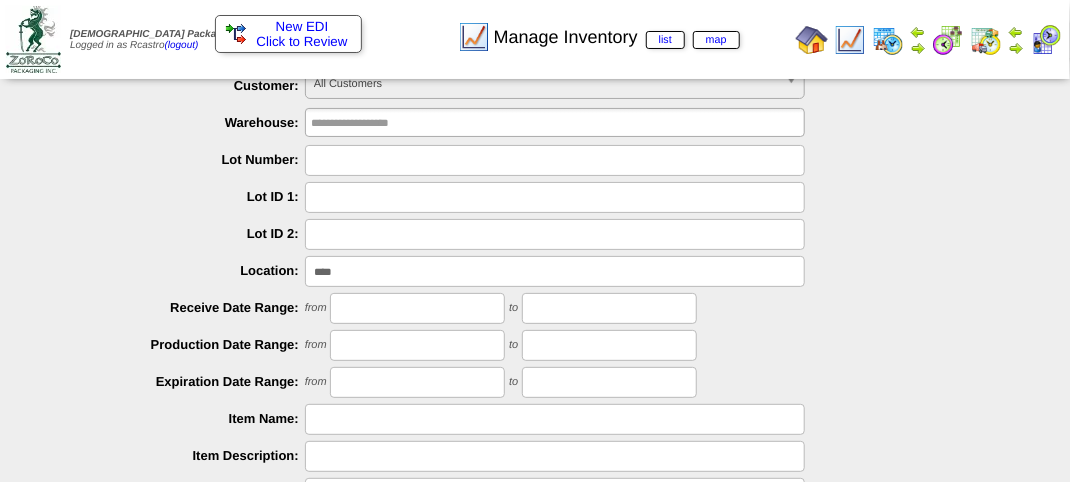 scroll, scrollTop: 0, scrollLeft: 0, axis: both 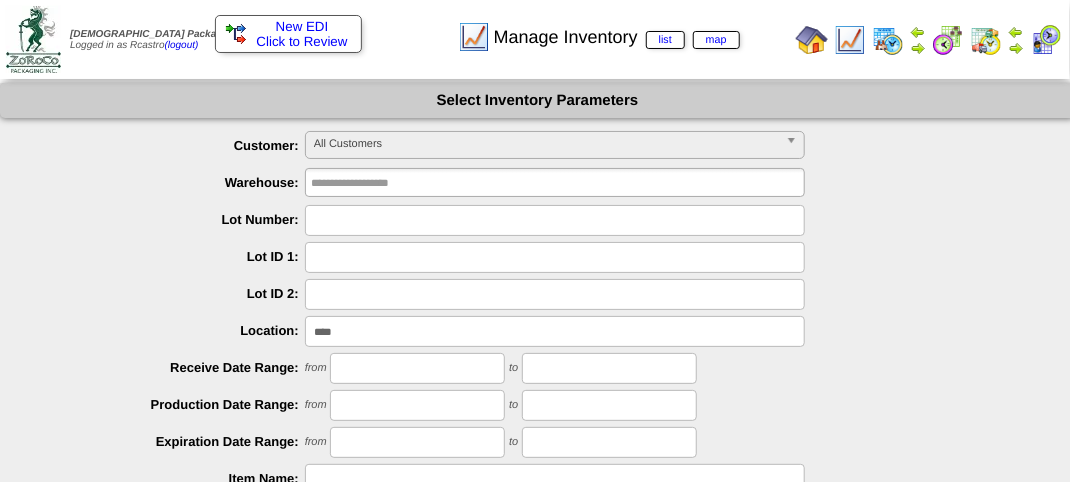 click at bounding box center [555, 220] 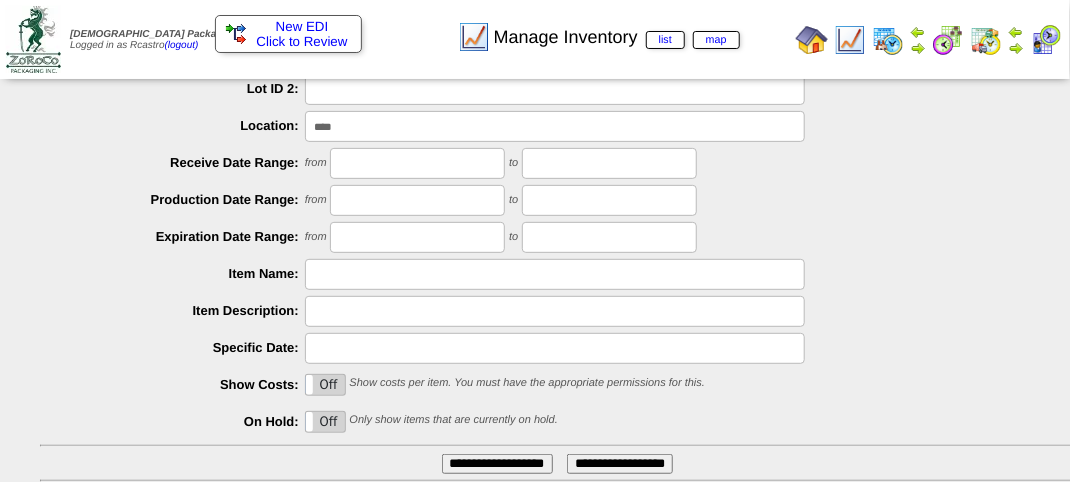 scroll, scrollTop: 351, scrollLeft: 0, axis: vertical 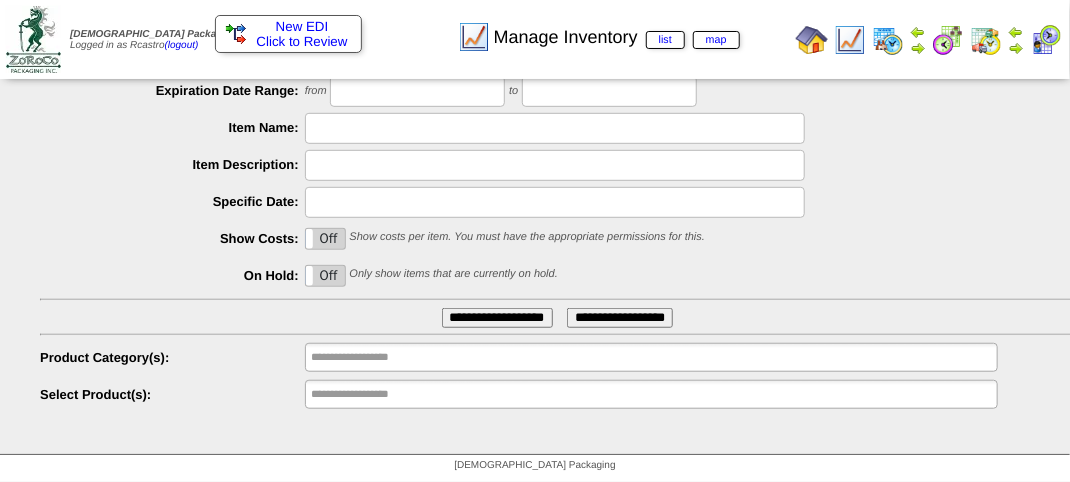 click on "**********" at bounding box center (497, 318) 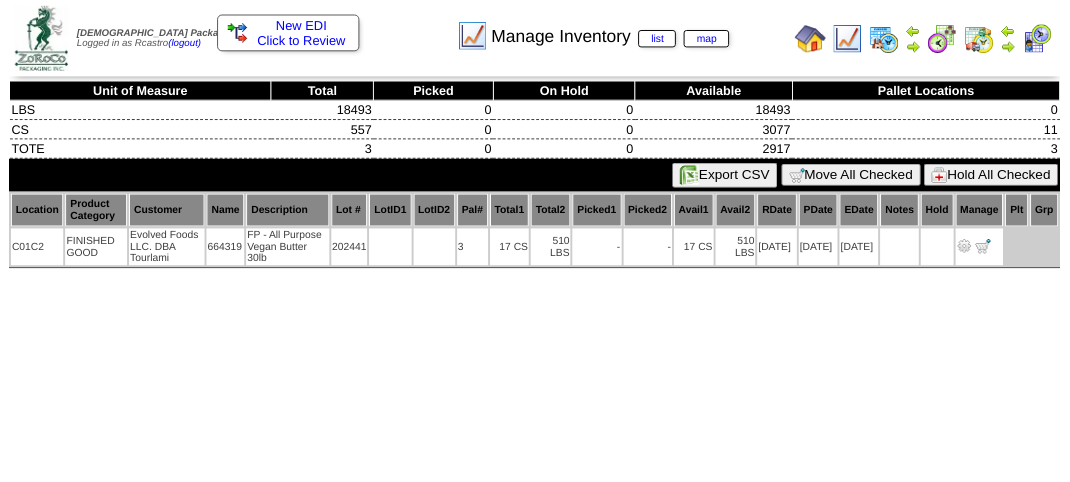 scroll, scrollTop: 0, scrollLeft: 0, axis: both 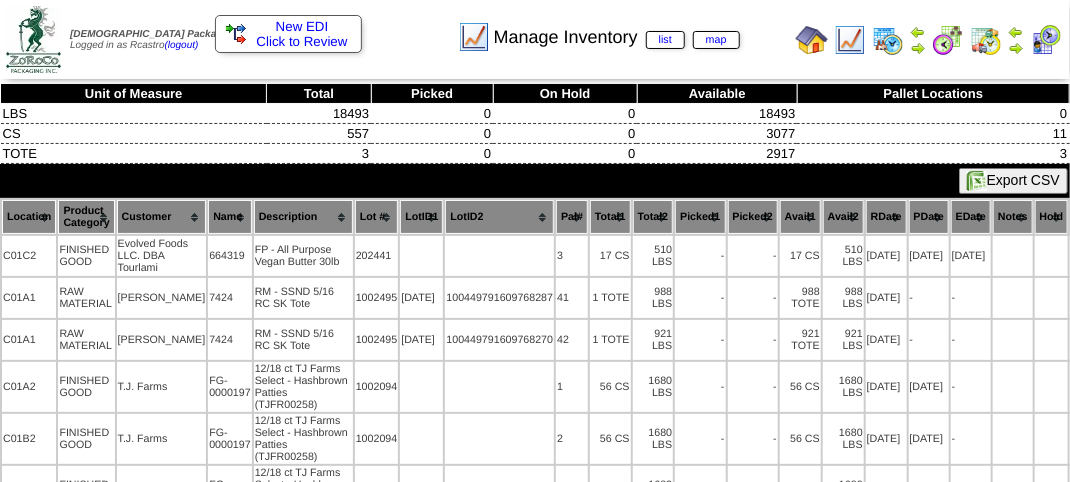 click on "Location" at bounding box center (29, 217) 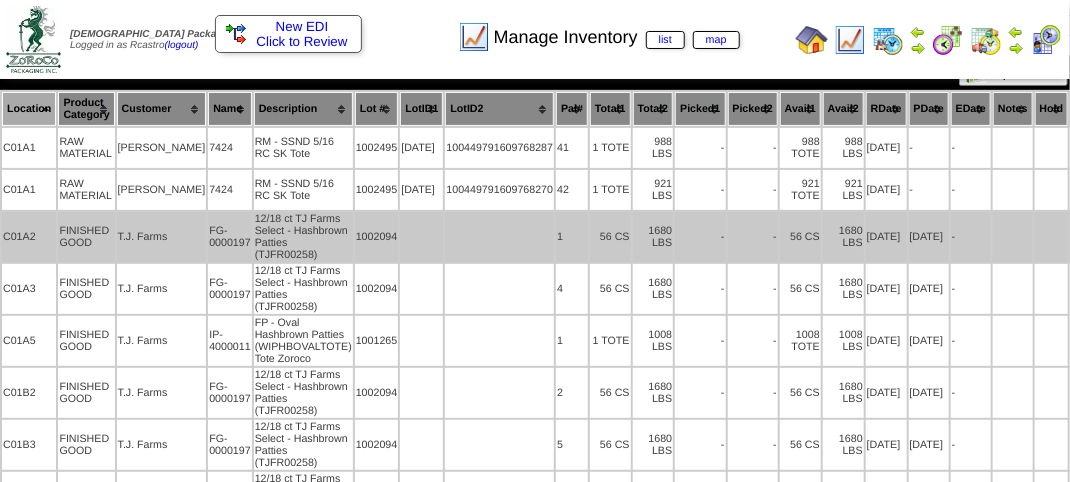 scroll, scrollTop: 0, scrollLeft: 0, axis: both 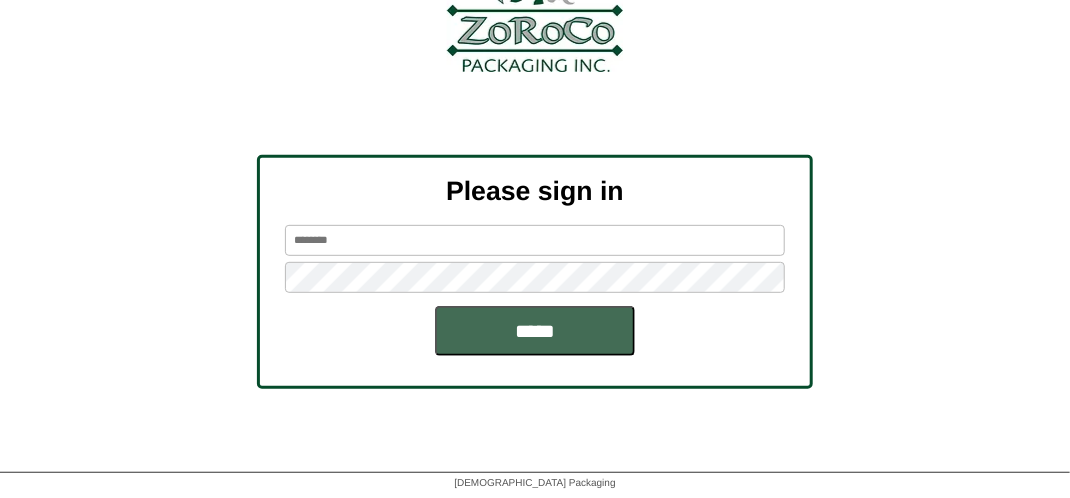 type on "*******" 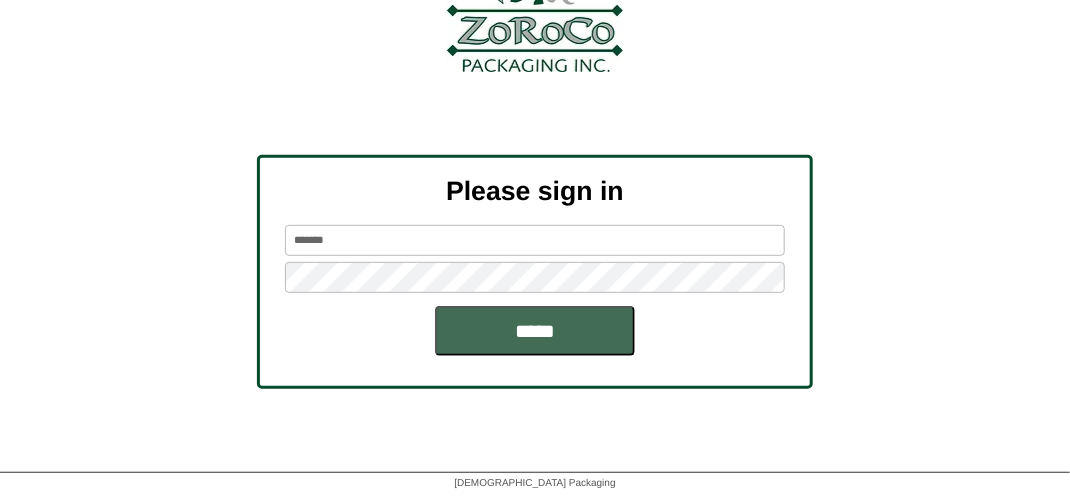 click on "*****" at bounding box center [535, 331] 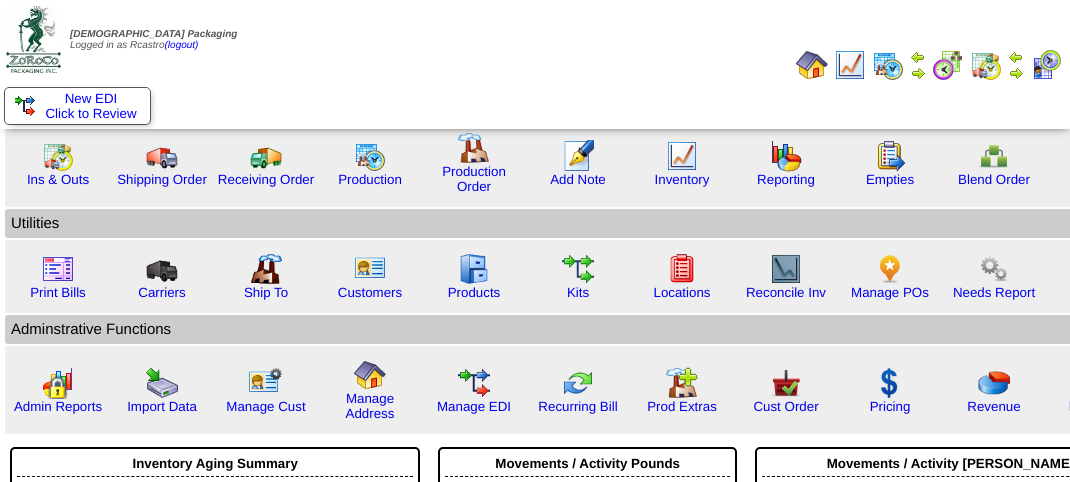 scroll, scrollTop: 0, scrollLeft: 0, axis: both 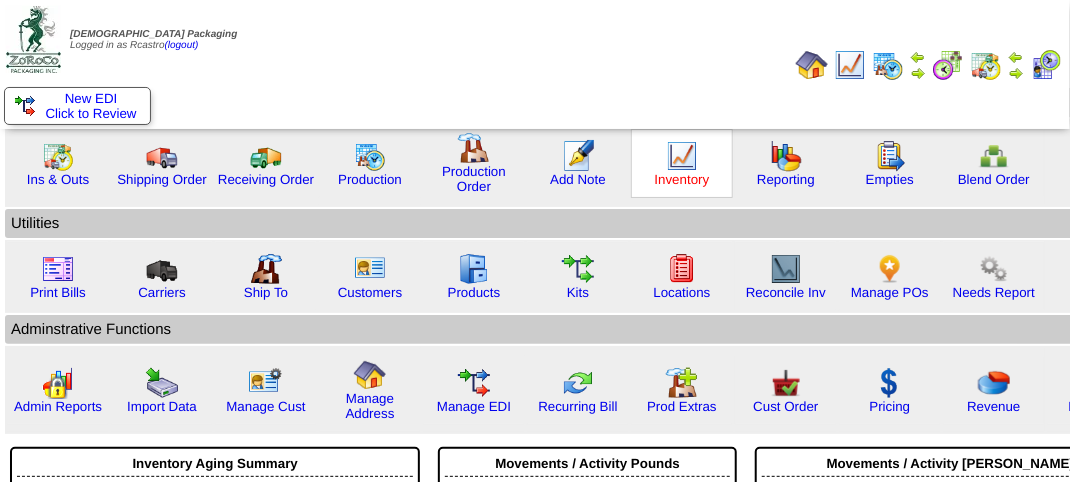 click on "Inventory" at bounding box center (682, 179) 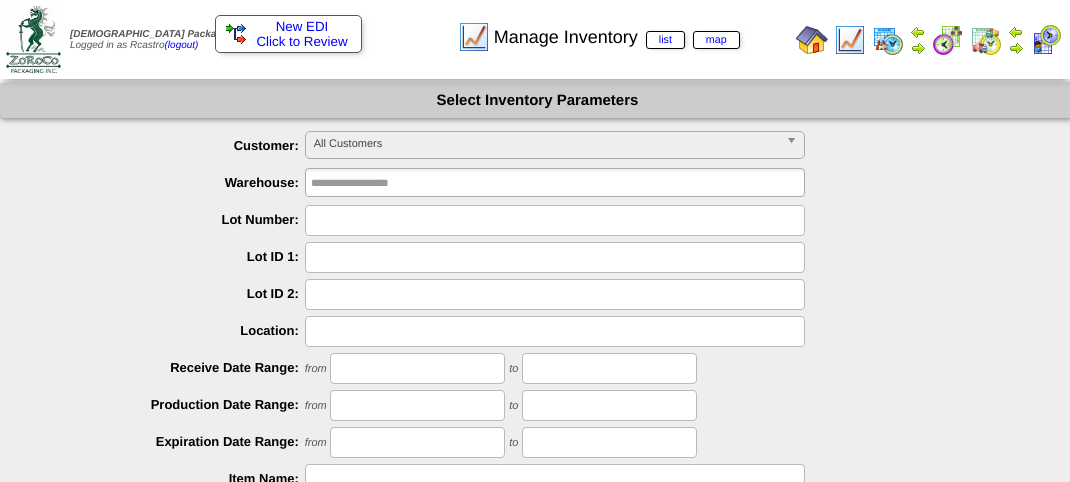 scroll, scrollTop: 0, scrollLeft: 0, axis: both 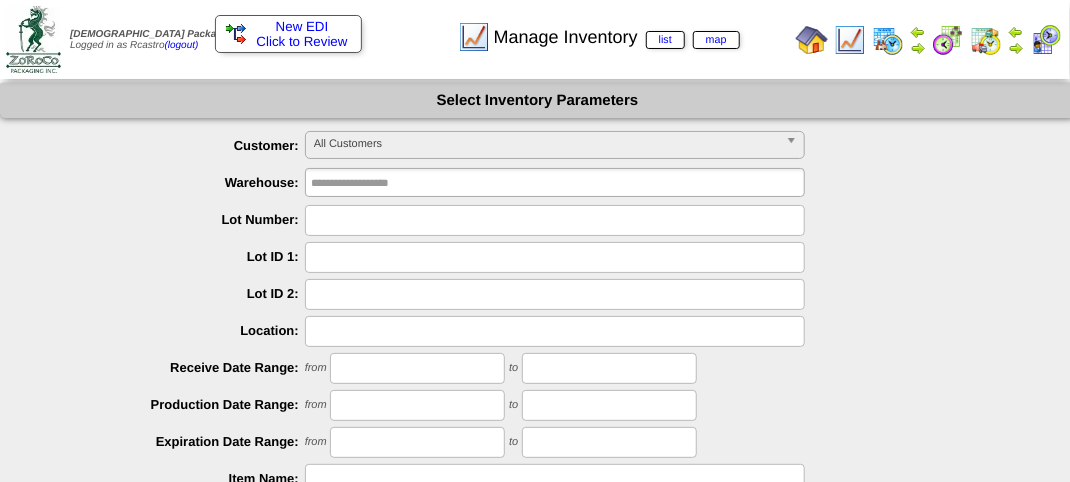 drag, startPoint x: 0, startPoint y: 0, endPoint x: 406, endPoint y: 330, distance: 523.1979 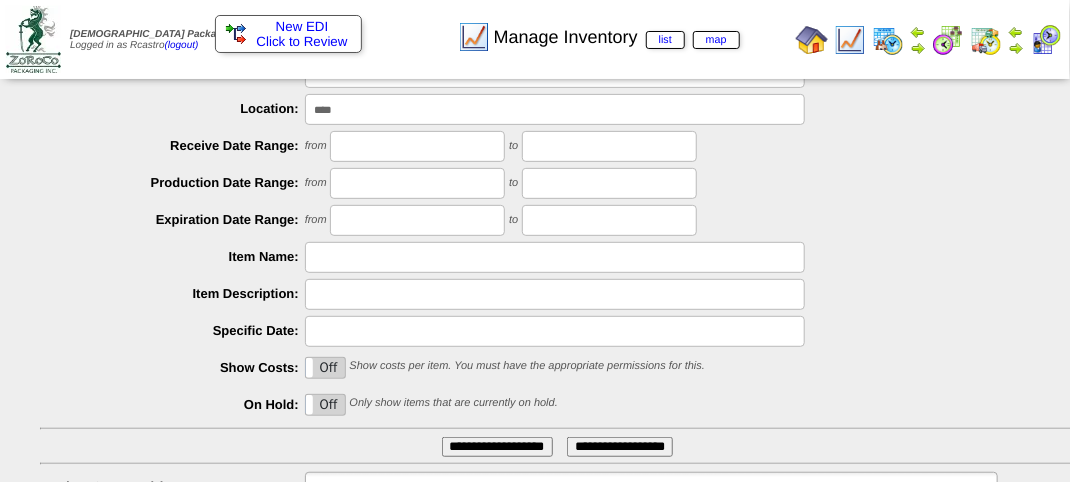 scroll, scrollTop: 300, scrollLeft: 0, axis: vertical 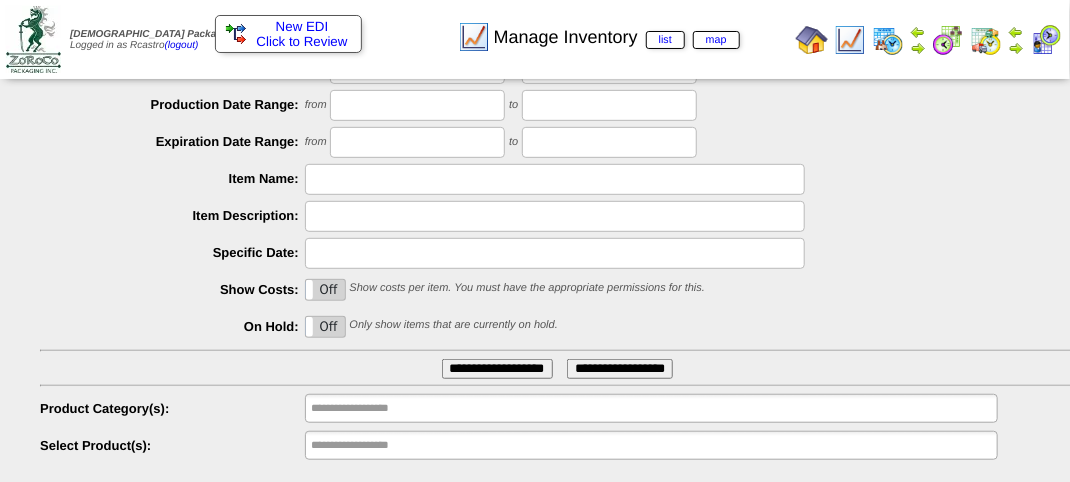 type on "****" 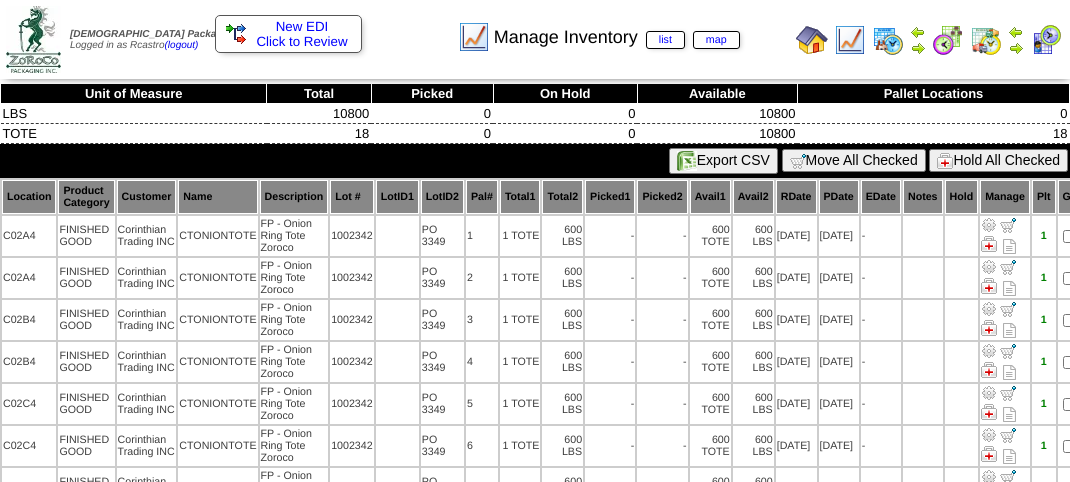 scroll, scrollTop: 0, scrollLeft: 0, axis: both 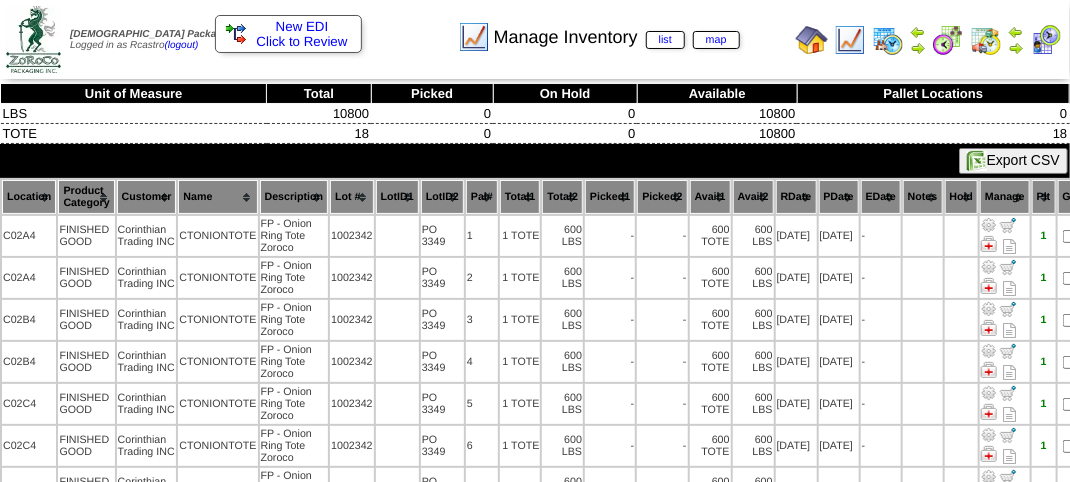 click on "Location" at bounding box center (29, 197) 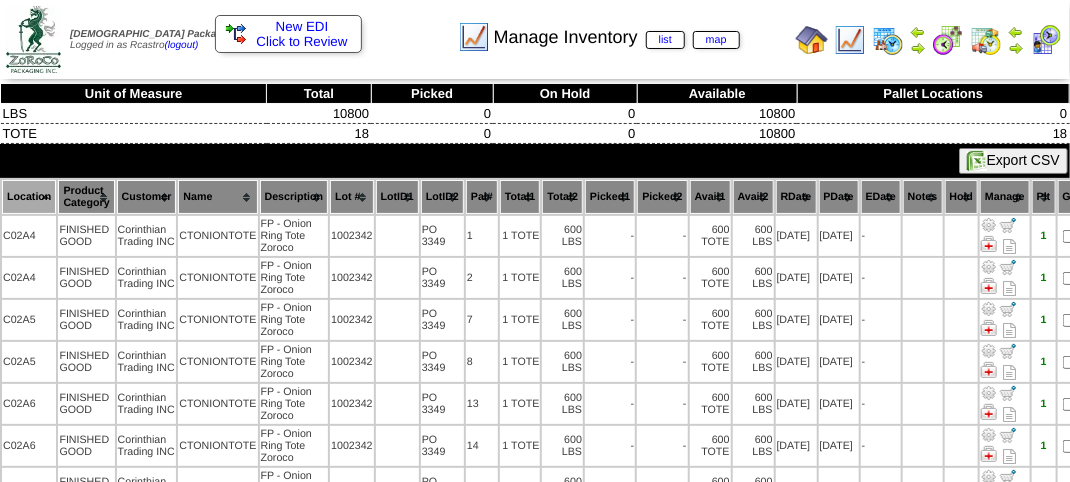 click on "Location" at bounding box center [29, 197] 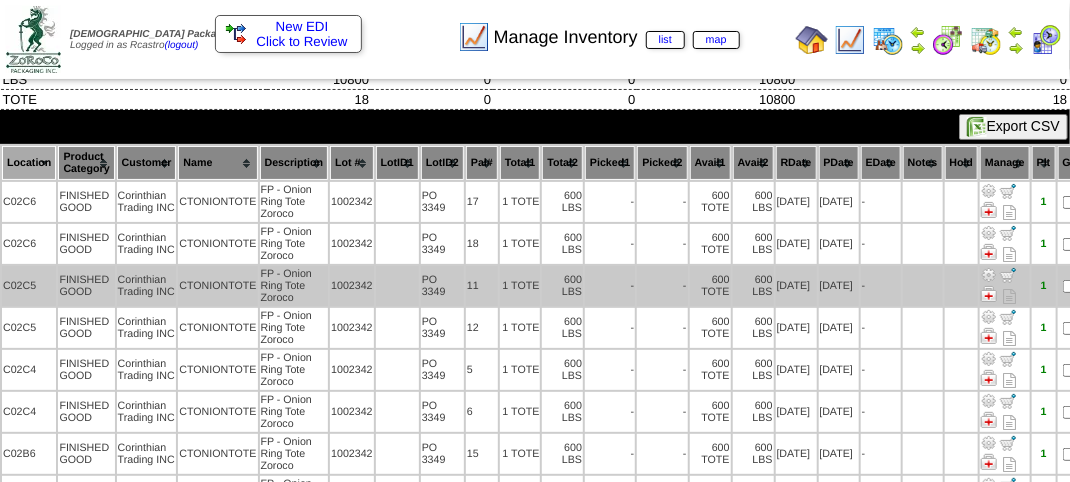 scroll, scrollTop: 0, scrollLeft: 0, axis: both 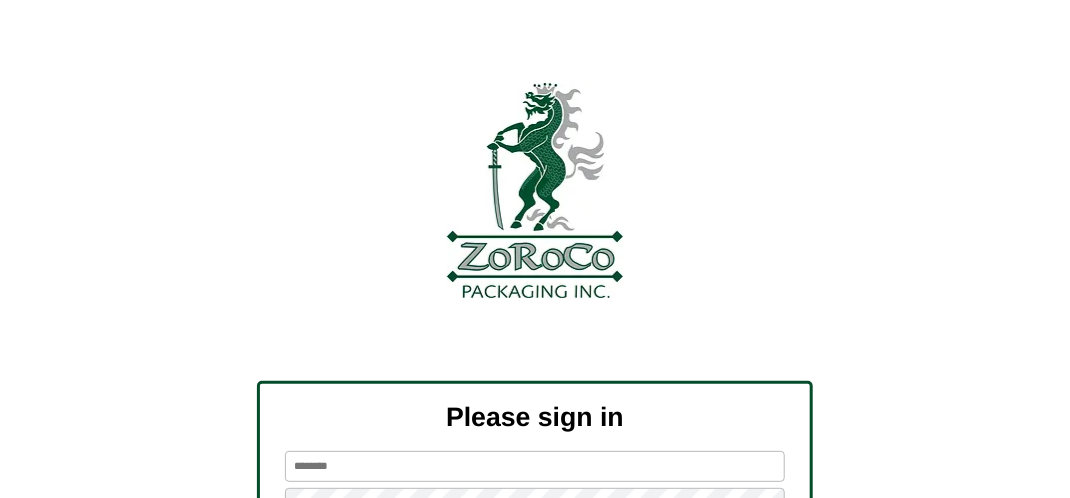 type on "*******" 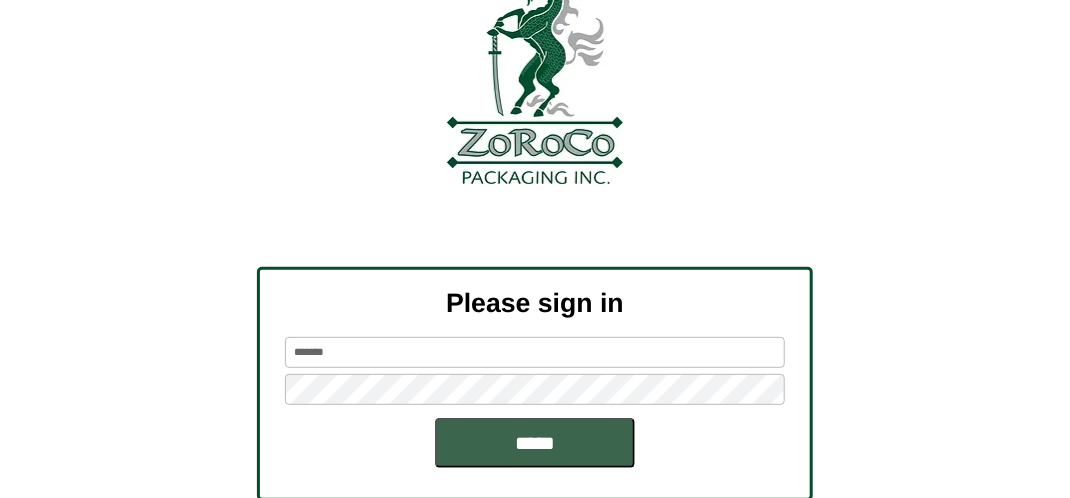 scroll, scrollTop: 120, scrollLeft: 0, axis: vertical 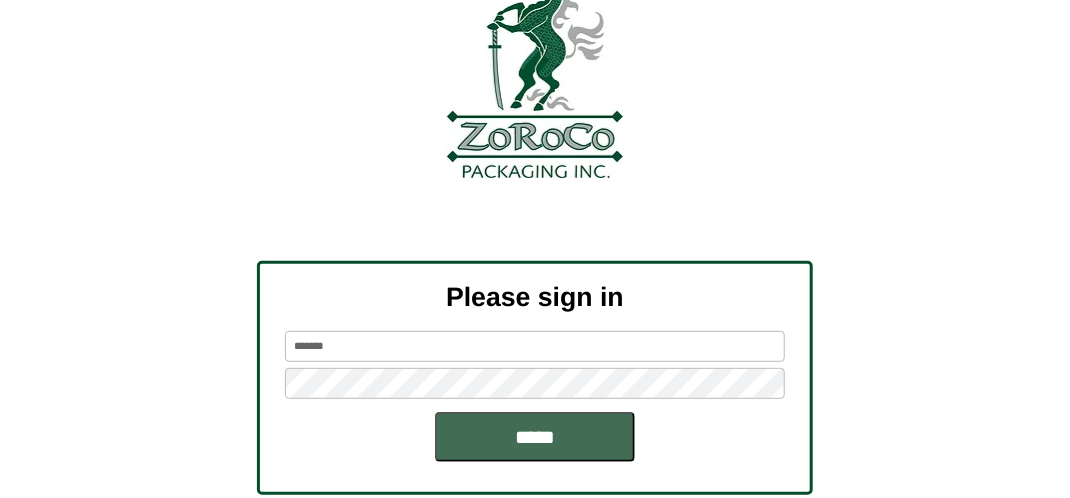 click on "*****" at bounding box center (535, 437) 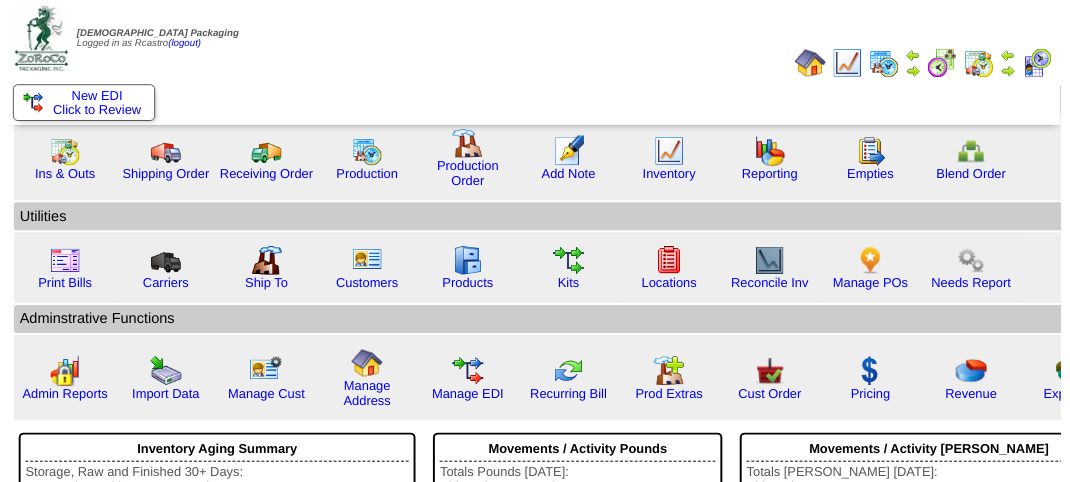 scroll, scrollTop: 0, scrollLeft: 0, axis: both 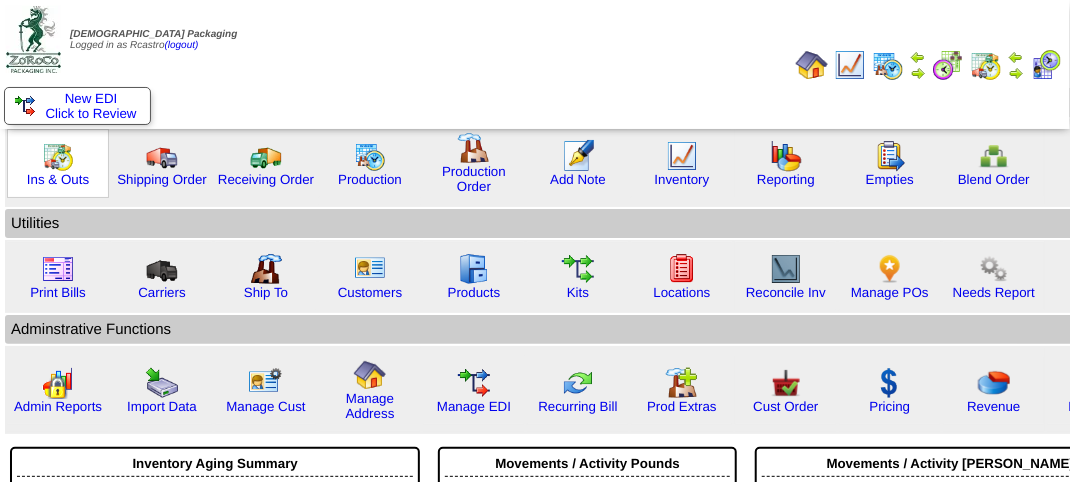 click at bounding box center (58, 156) 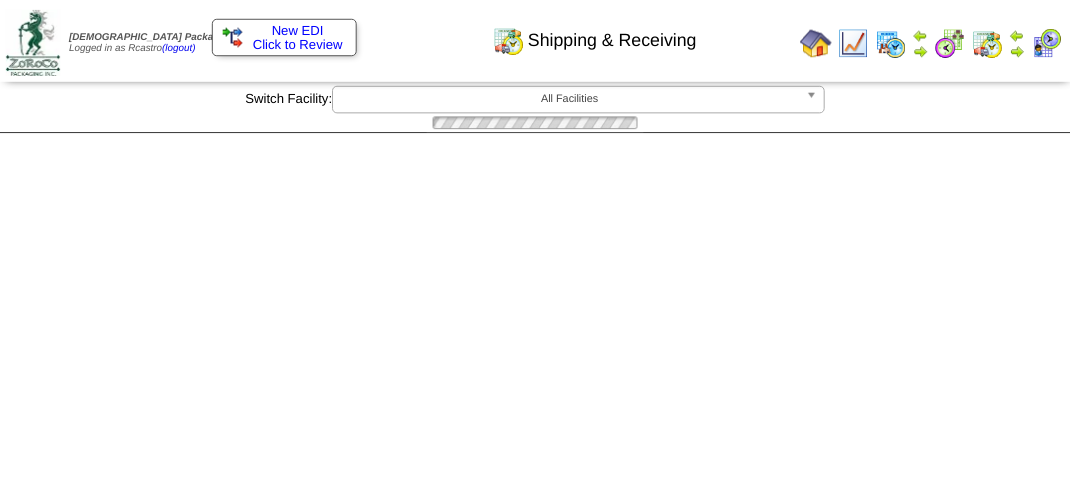 scroll, scrollTop: 0, scrollLeft: 0, axis: both 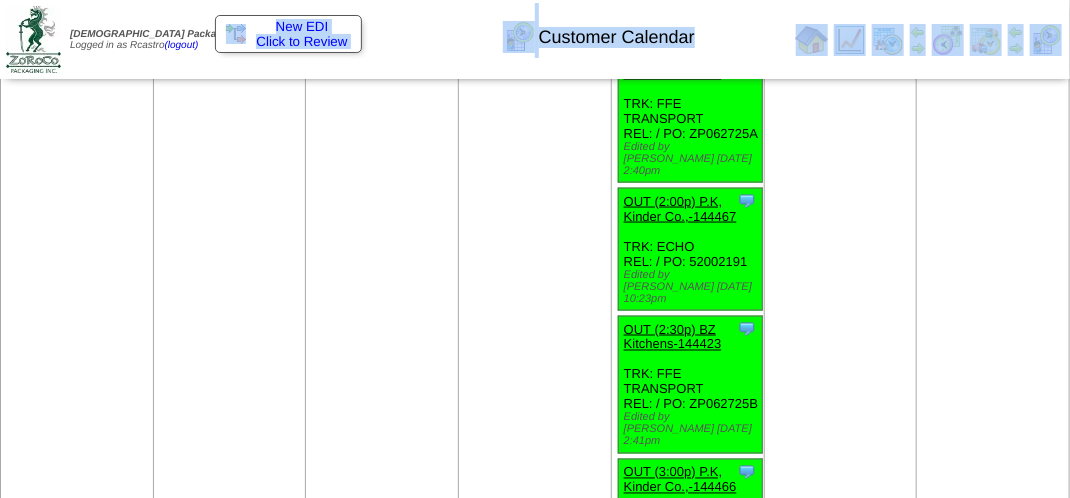 drag, startPoint x: 1043, startPoint y: 78, endPoint x: 1077, endPoint y: 14, distance: 72.47068 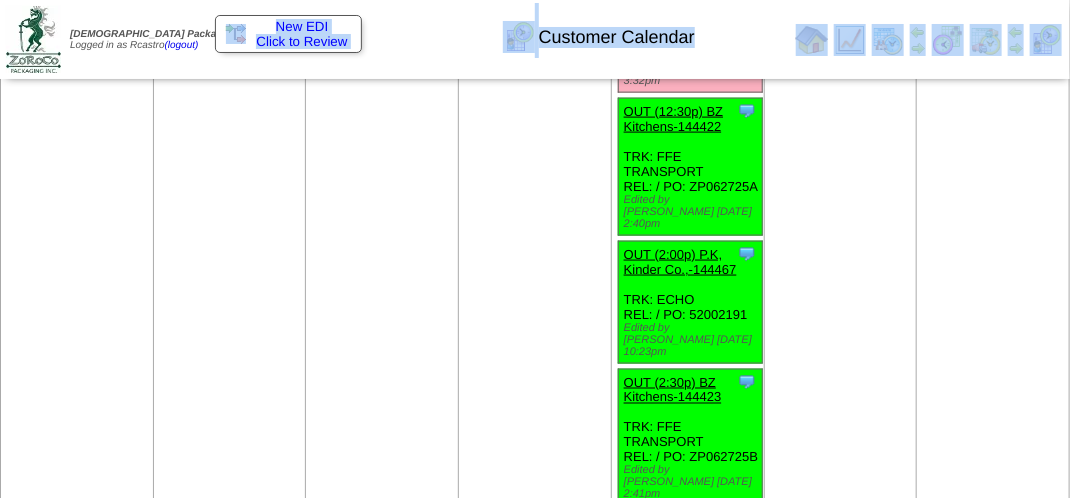 scroll, scrollTop: 920, scrollLeft: 0, axis: vertical 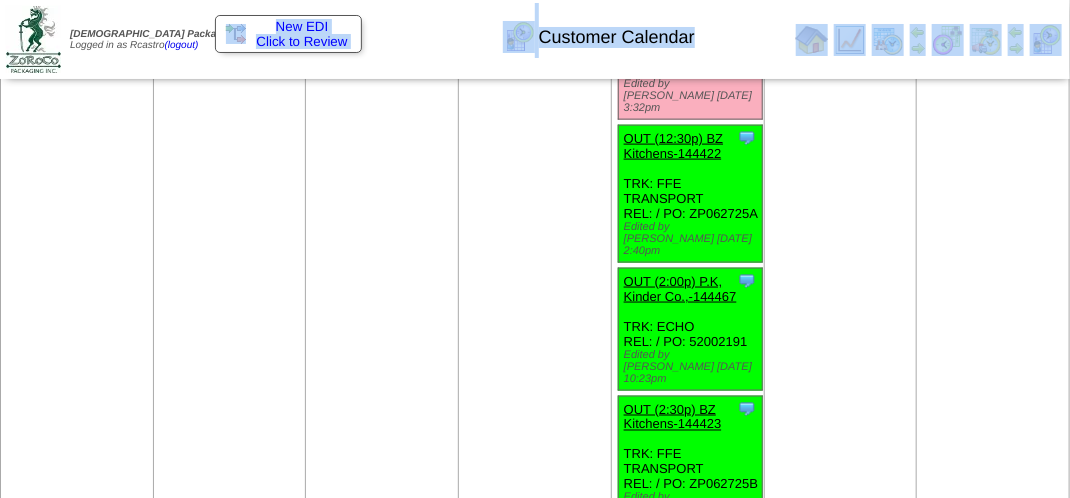 click on "Jul 05                        [+]
Print" at bounding box center (993, -59) 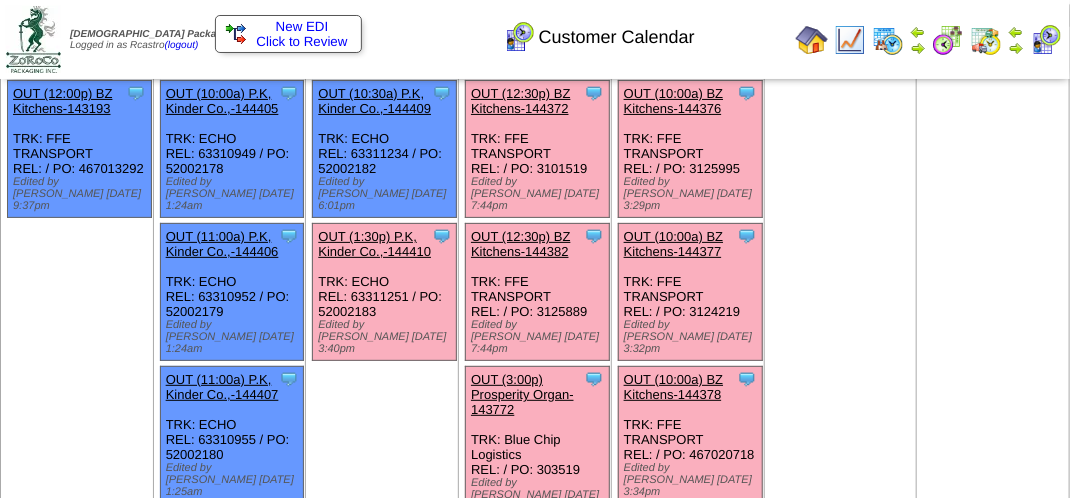 scroll, scrollTop: 0, scrollLeft: 0, axis: both 